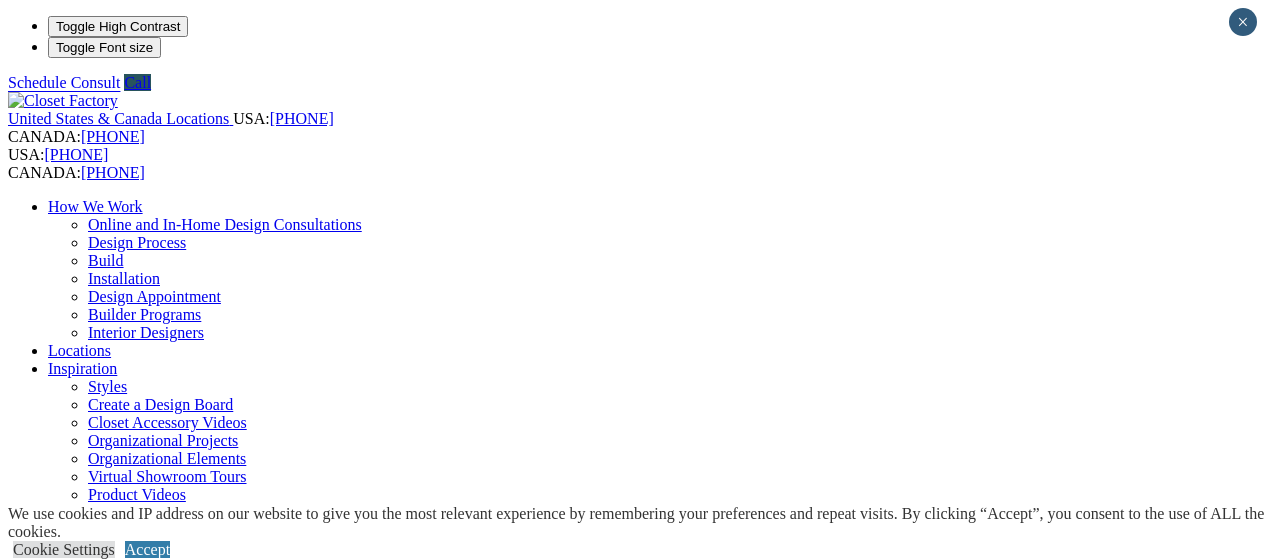scroll, scrollTop: 0, scrollLeft: 0, axis: both 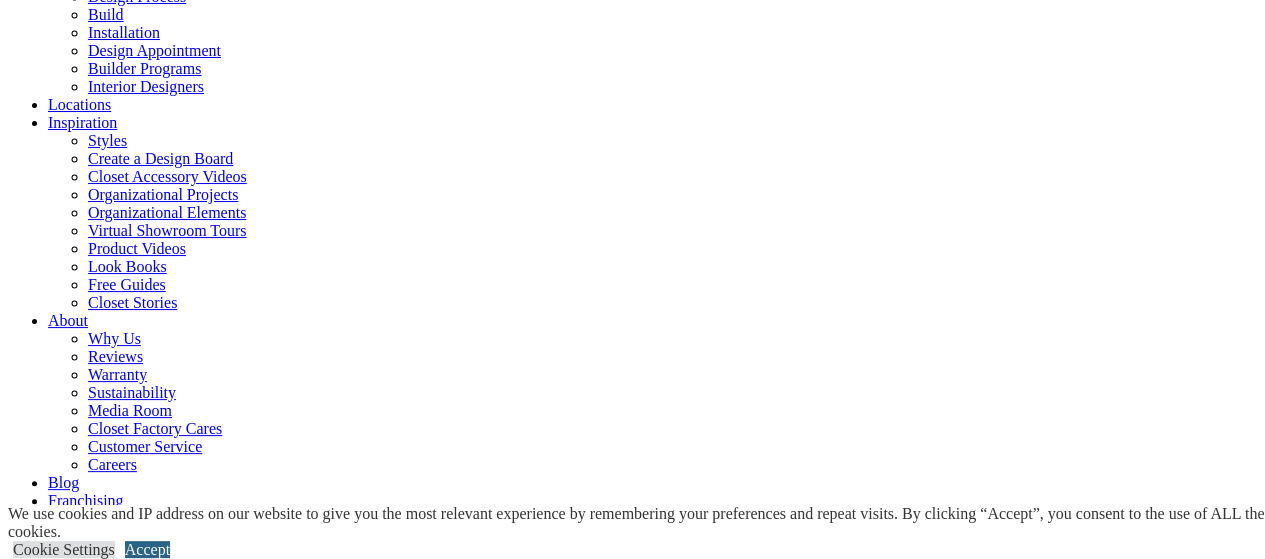 click on "Accept" at bounding box center (147, 549) 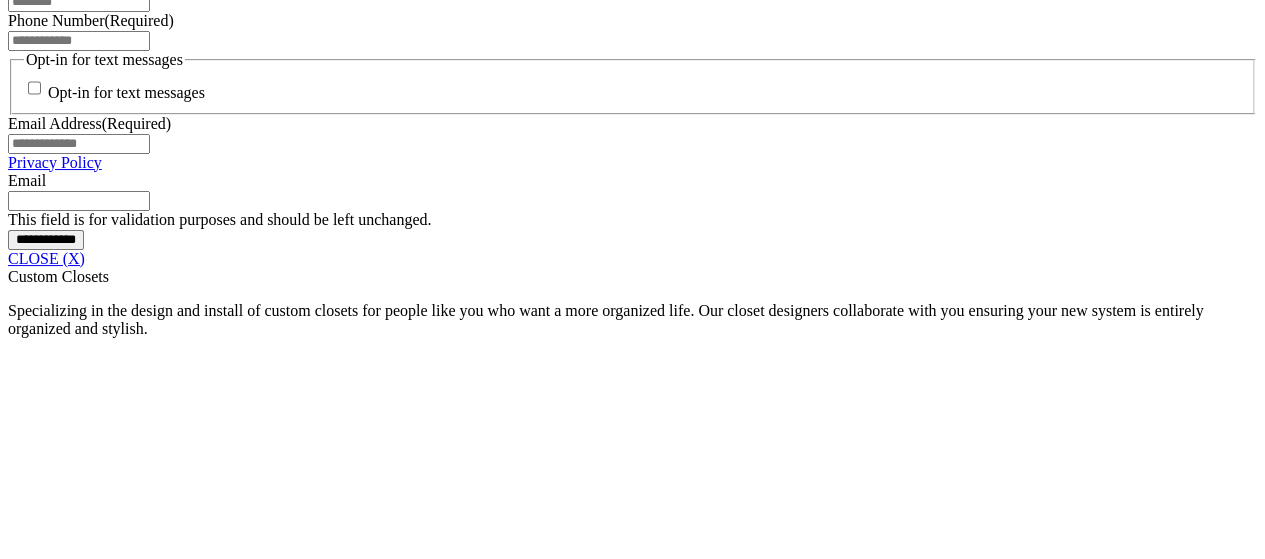 scroll, scrollTop: 1586, scrollLeft: 0, axis: vertical 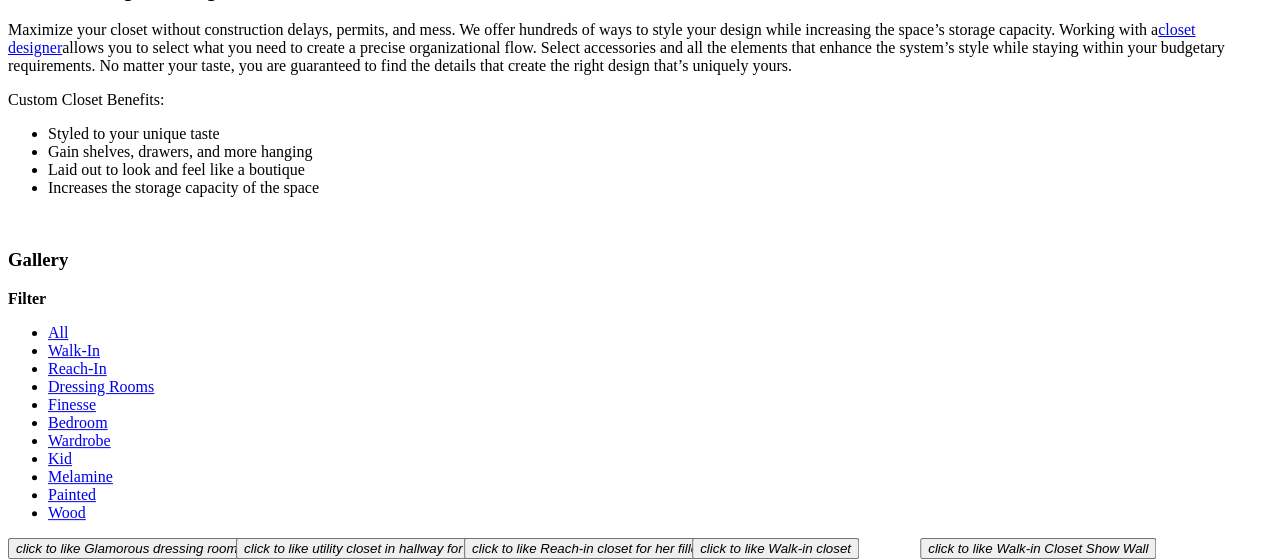 click on "CLOSE (X)" at bounding box center [46, -1604] 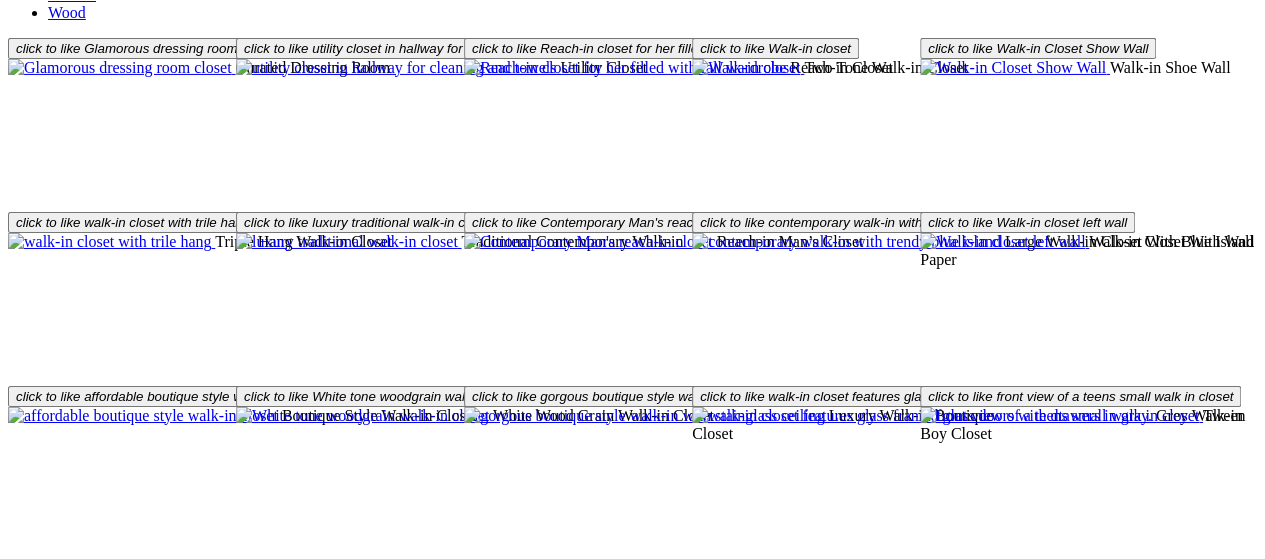 click at bounding box center [112, 1770] 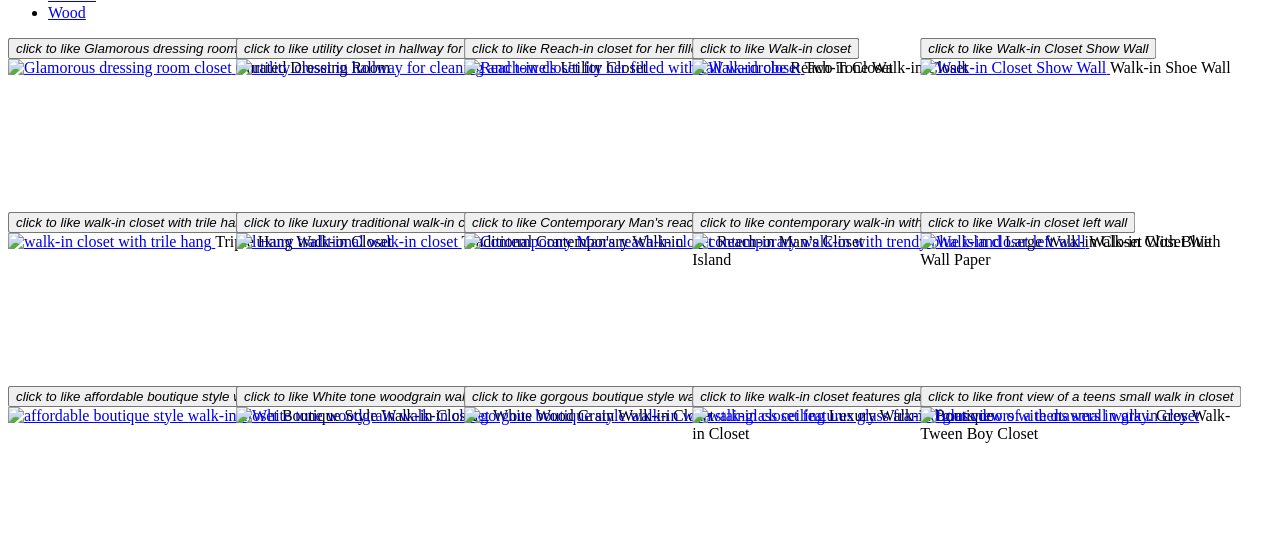 click at bounding box center (112, 9250) 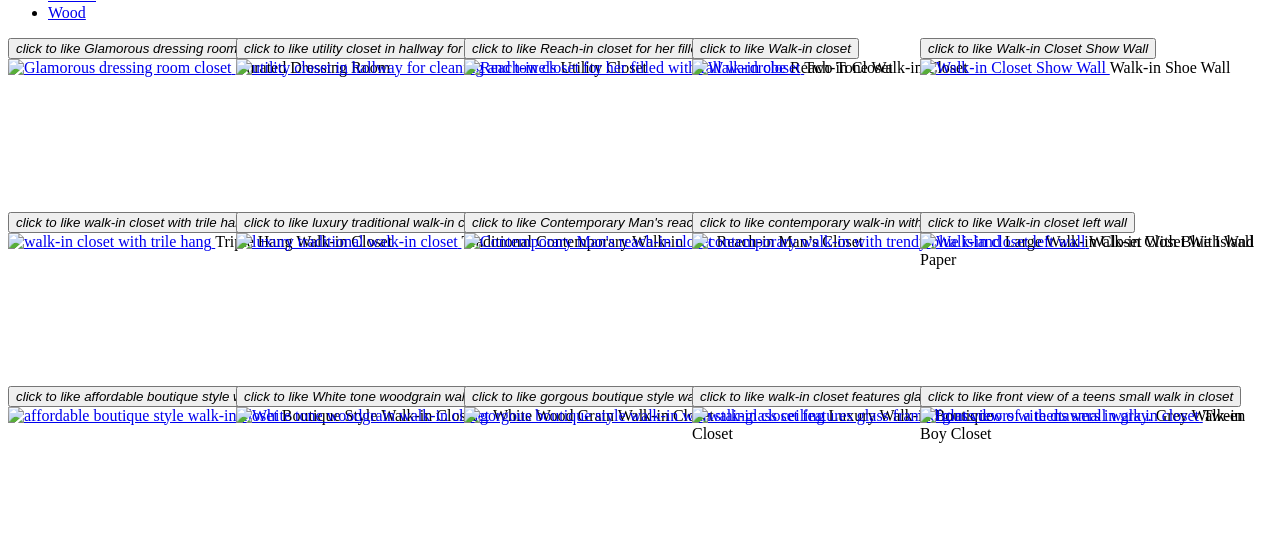 click at bounding box center [8, 47164] 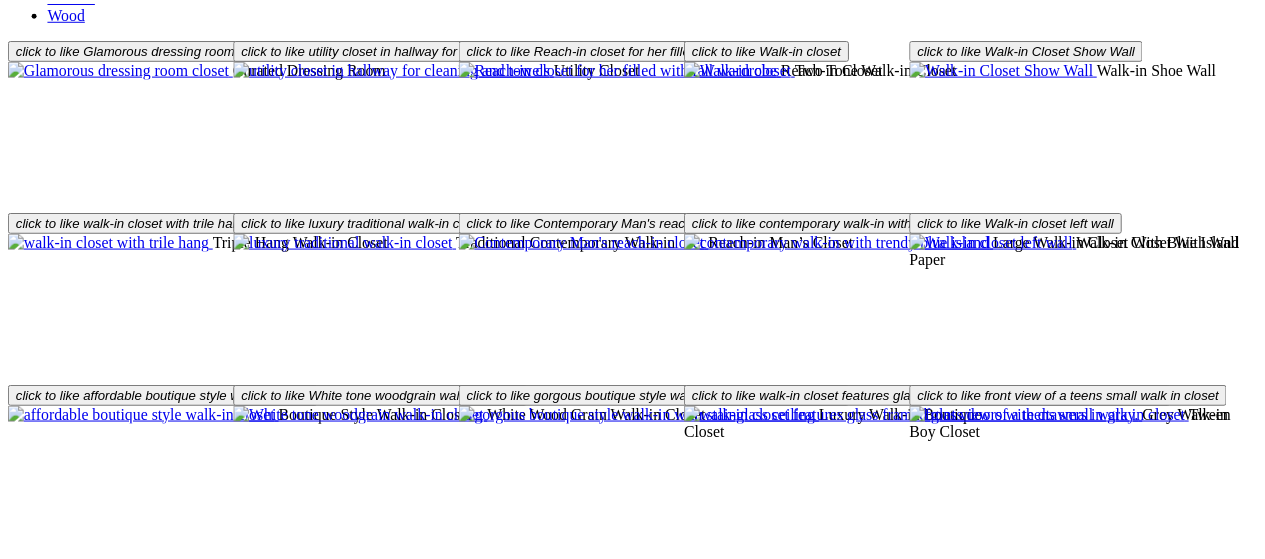 scroll, scrollTop: 4076, scrollLeft: 0, axis: vertical 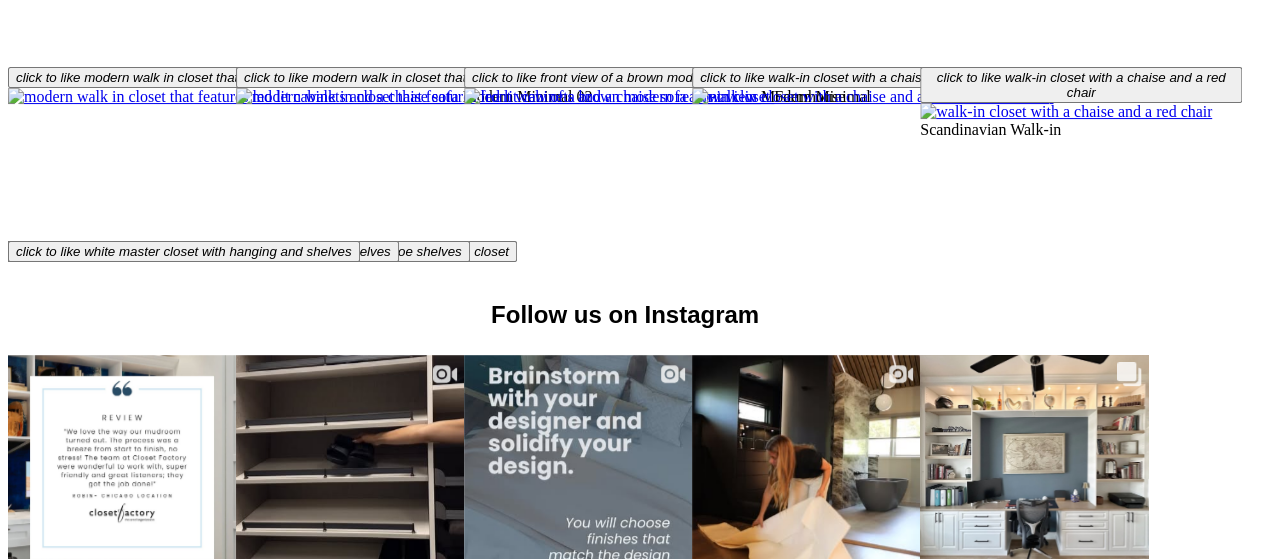 click on "×" at bounding box center [20, 8446] 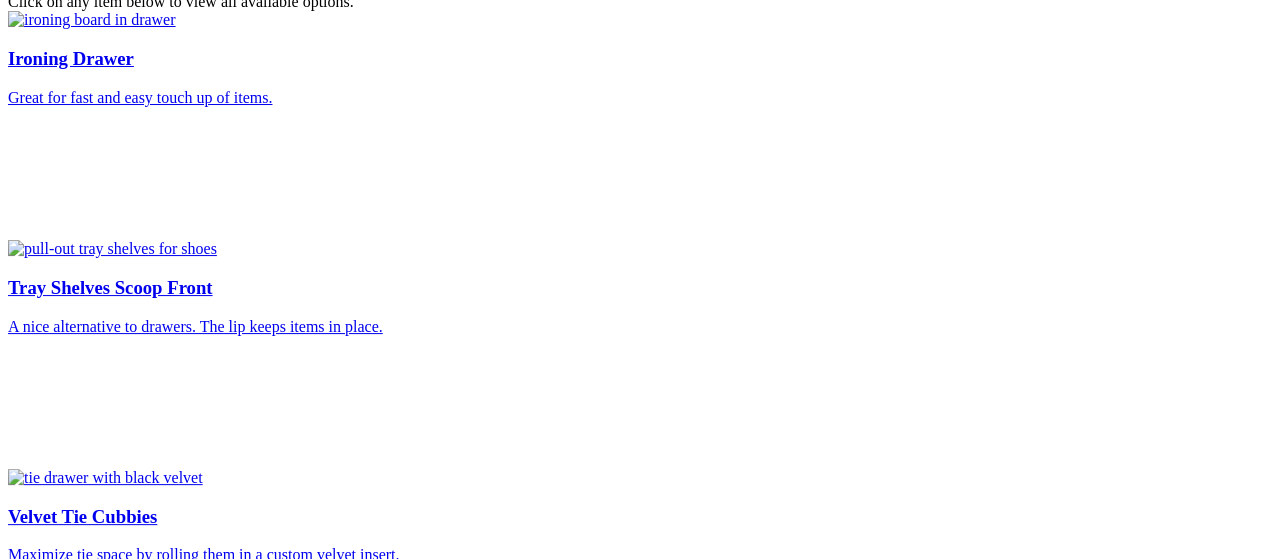 scroll, scrollTop: 5070, scrollLeft: 0, axis: vertical 